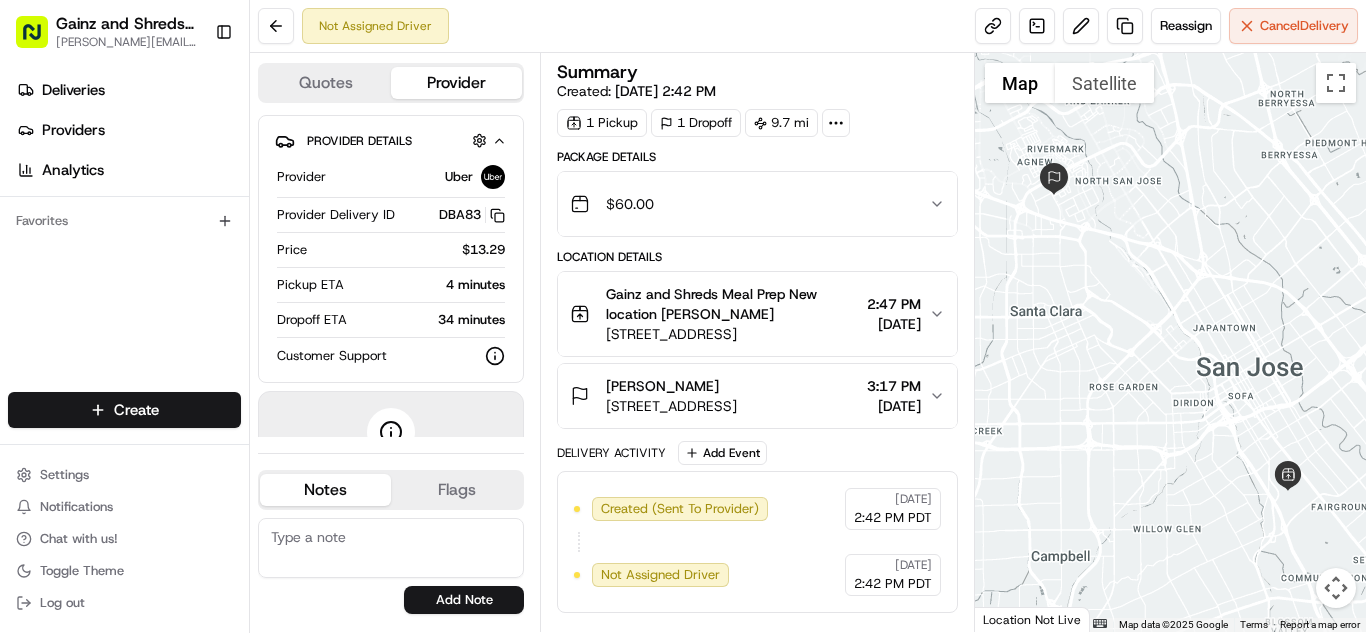click at bounding box center [391, 548] 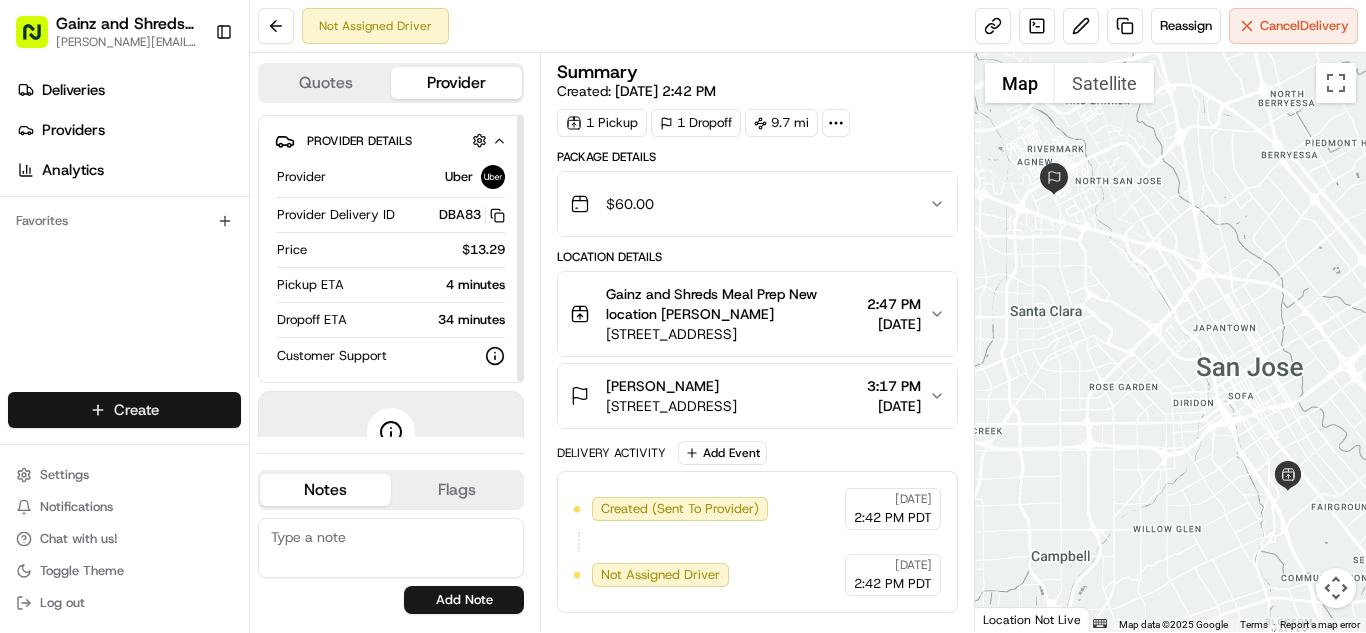 click on "Gainz and Shreds Meal Prep [PERSON_NAME][EMAIL_ADDRESS][DOMAIN_NAME] Toggle Sidebar Deliveries Providers Analytics Favorites Main Menu Members & Organization Organization Users Roles Preferences Customization Tracking Orchestration Automations Dispatch Strategy Locations Pickup Locations Dropoff Locations Billing Billing Refund Requests Integrations Notification Triggers Webhooks API Keys Apps Request Logs Create Settings Notifications Chat with us! Toggle Theme Log out Not Assigned Driver Reassign Cancel  Delivery Quotes Provider Provider Details Hidden ( 1 ) Provider Uber   Provider Delivery ID DBA83 Copy  del_2B-Rg9tJSWCRz8VsWc26gw DBA83 Price $13.29 Pickup ETA 4 minutes Dropoff ETA 34 minutes Customer Support Driver information is not available yet. Notes Flags [PERSON_NAME][EMAIL_ADDRESS][DOMAIN_NAME] Add Note [PERSON_NAME][EMAIL_ADDRESS][DOMAIN_NAME] Add Flag Summary Created:   [DATE] 2:42 PM 1   Pickup 1   Dropoff 9.7 mi Package Details $ 60.00 Location Details 2:47 PM [DATE]  [PERSON_NAME] 3:17 PM Uber +" at bounding box center [683, 316] 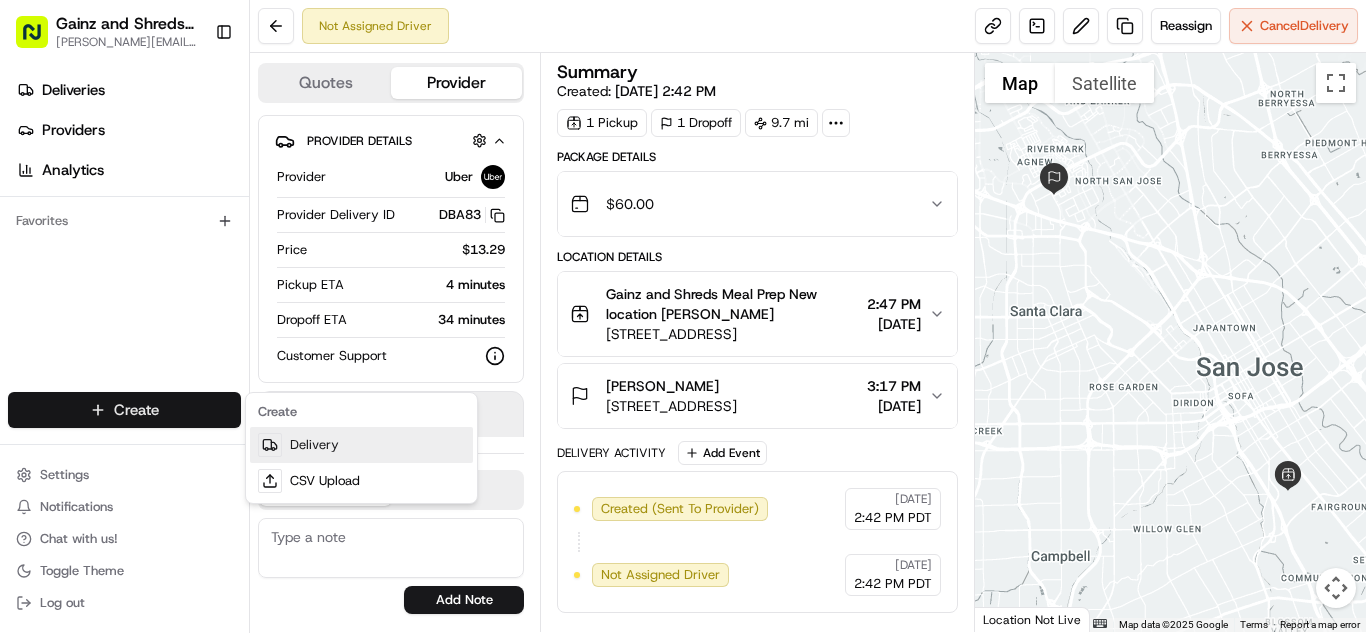 click on "Delivery" at bounding box center (361, 445) 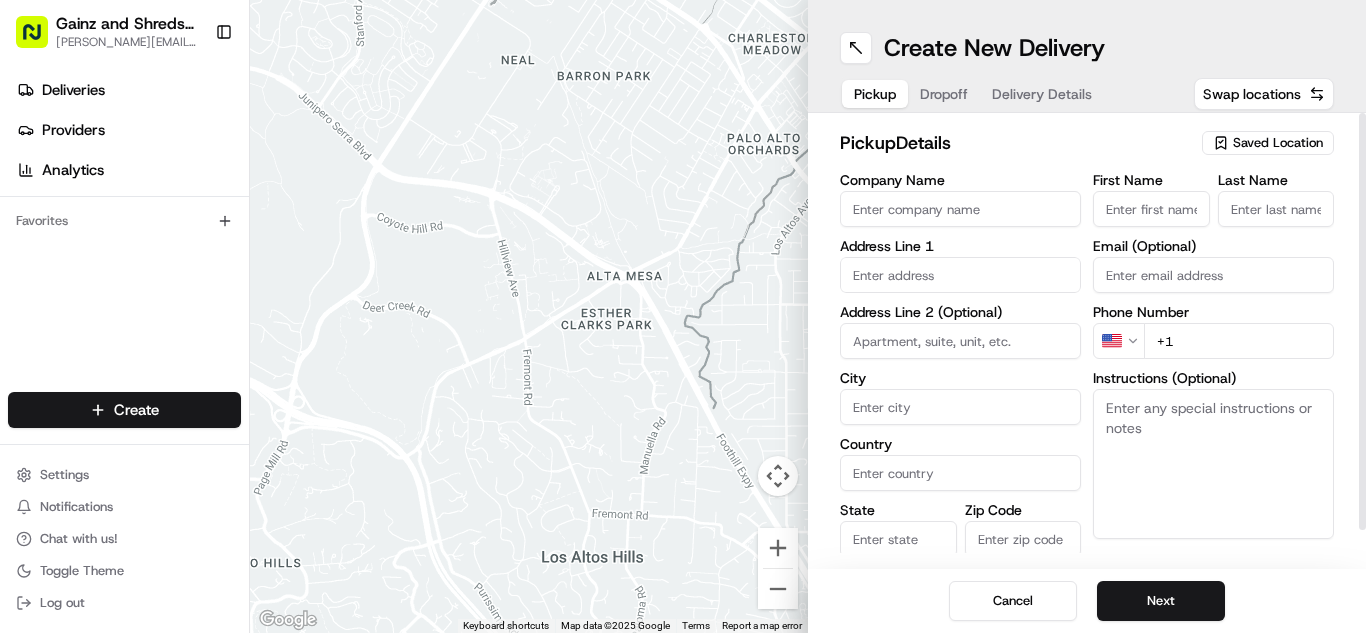 click on "Saved Location" at bounding box center [1278, 143] 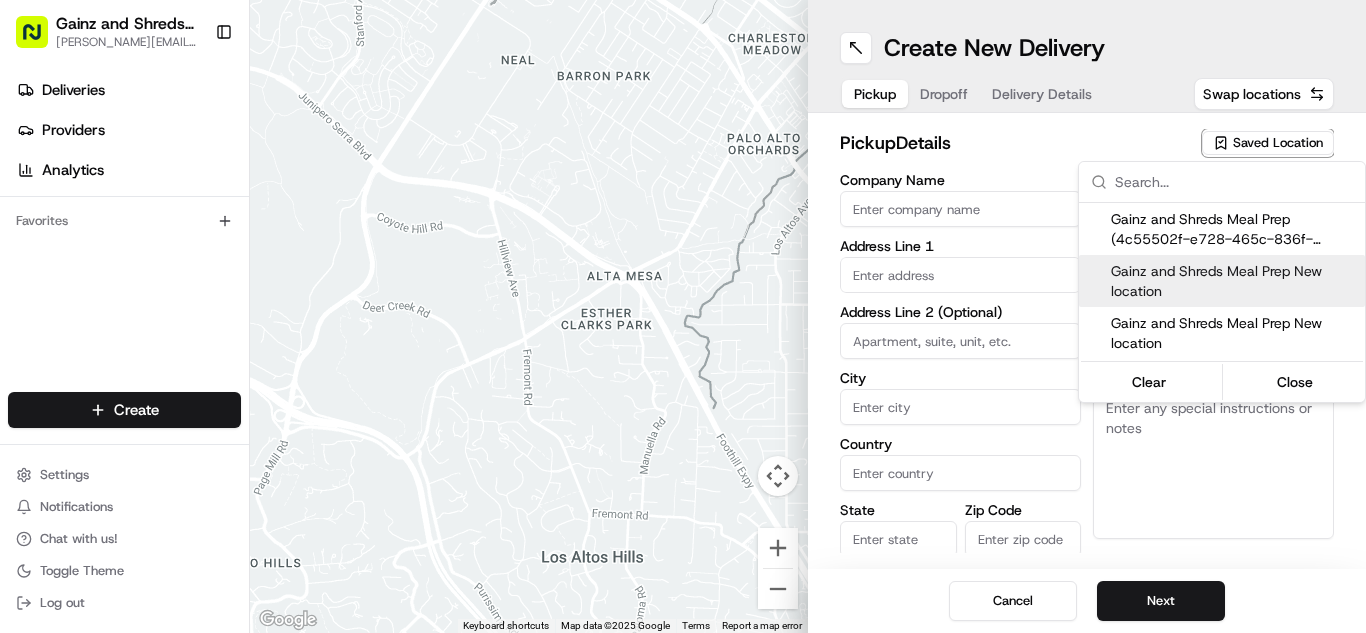 click on "Gainz and Shreds Meal Prep New location" at bounding box center (1234, 281) 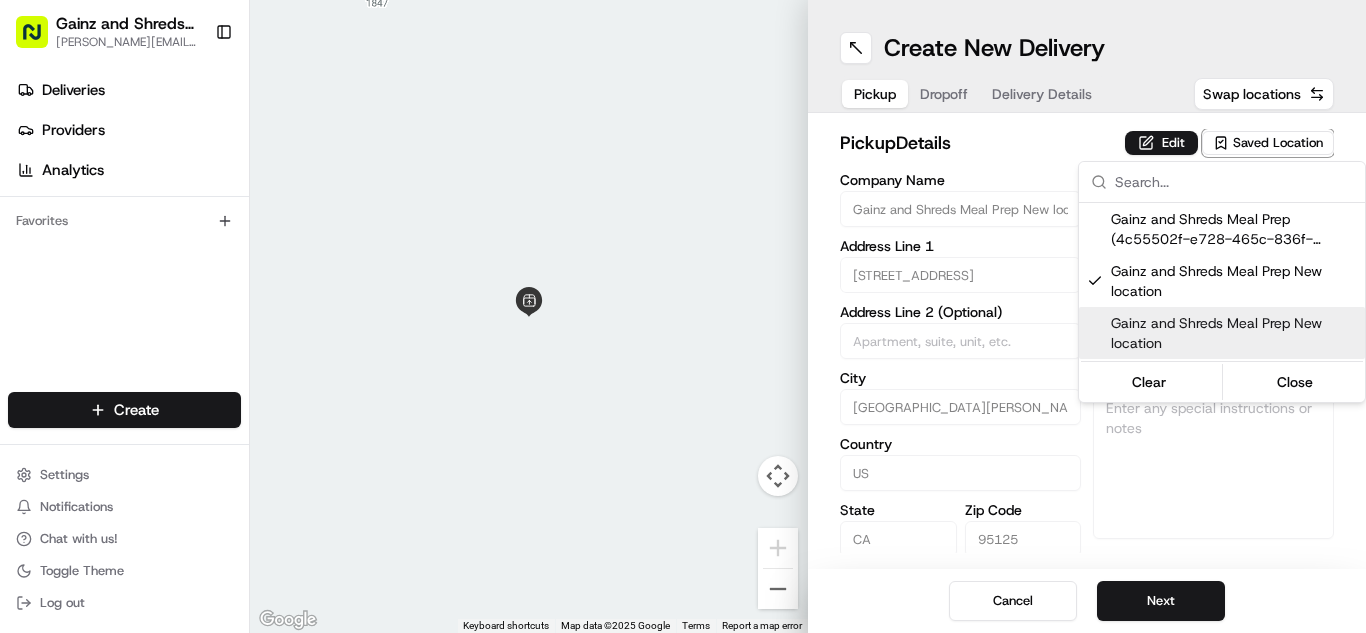 click on "Gainz and Shreds Meal Prep [PERSON_NAME][EMAIL_ADDRESS][DOMAIN_NAME] Toggle Sidebar Deliveries Providers Analytics Favorites Main Menu Members & Organization Organization Users Roles Preferences Customization Tracking Orchestration Automations Dispatch Strategy Locations Pickup Locations Dropoff Locations Billing Billing Refund Requests Integrations Notification Triggers Webhooks API Keys Apps Request Logs Create Settings Notifications Chat with us! Toggle Theme Log out ← Move left → Move right ↑ Move up ↓ Move down + Zoom in - Zoom out Home Jump left by 75% End Jump right by 75% Page Up Jump up by 75% Page Down Jump down by 75% Keyboard shortcuts Map Data Map data ©2025 Google Map data ©2025 Google 2 m  Click to toggle between metric and imperial units Terms Report a map error Create New Delivery Pickup Dropoff Delivery Details Swap locations pickup  Details  Edit Saved Location Company Name Gainz and Shreds Meal Prep New location Address Line 1 [STREET_ADDRESS][PERSON_NAME]" at bounding box center (683, 316) 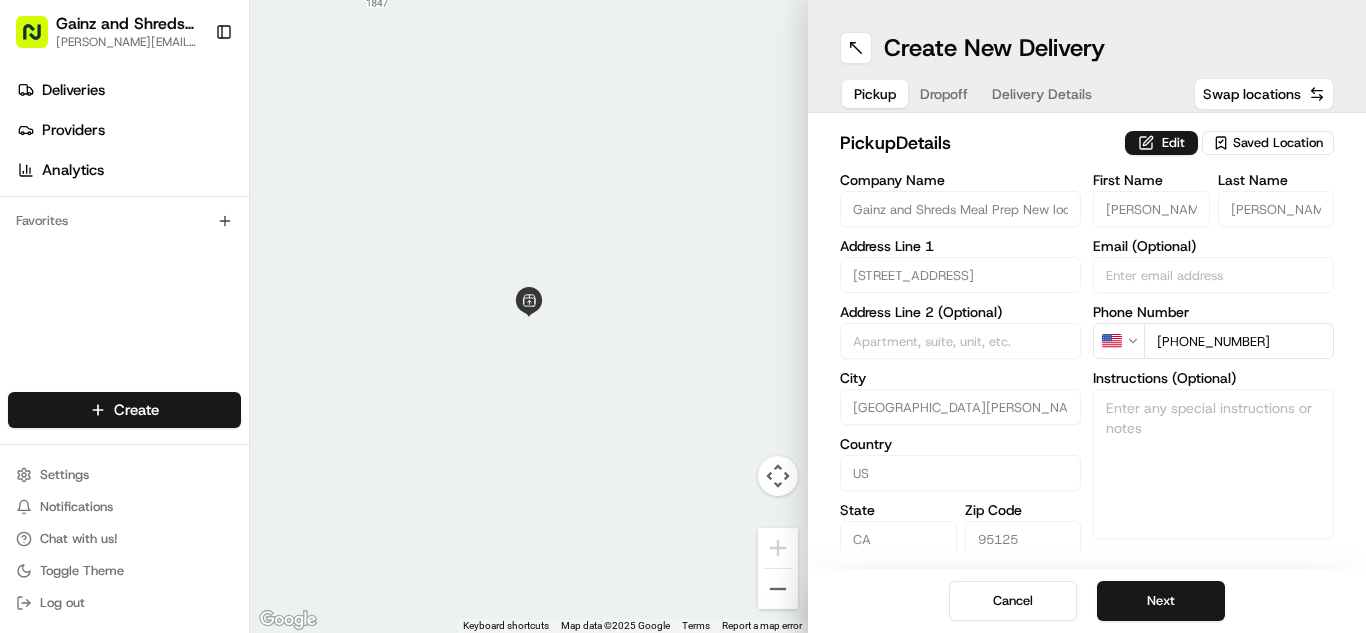 click on "Next" at bounding box center (1161, 601) 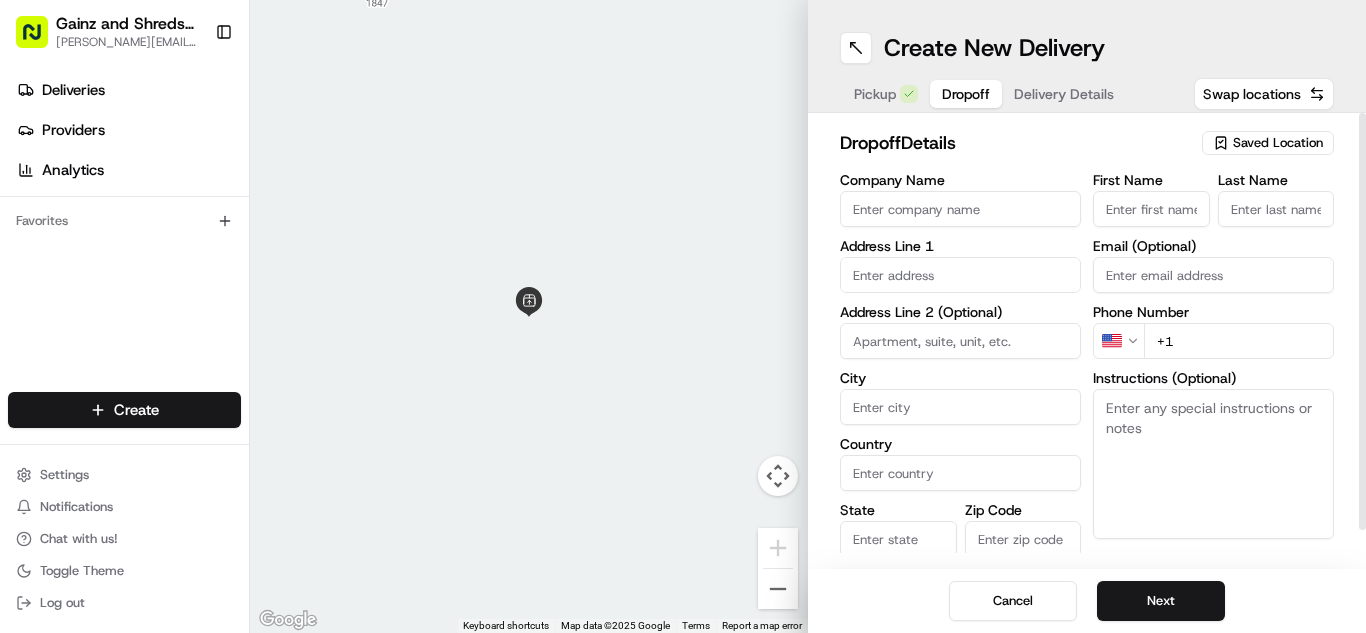 click on "Saved Location" at bounding box center [1278, 143] 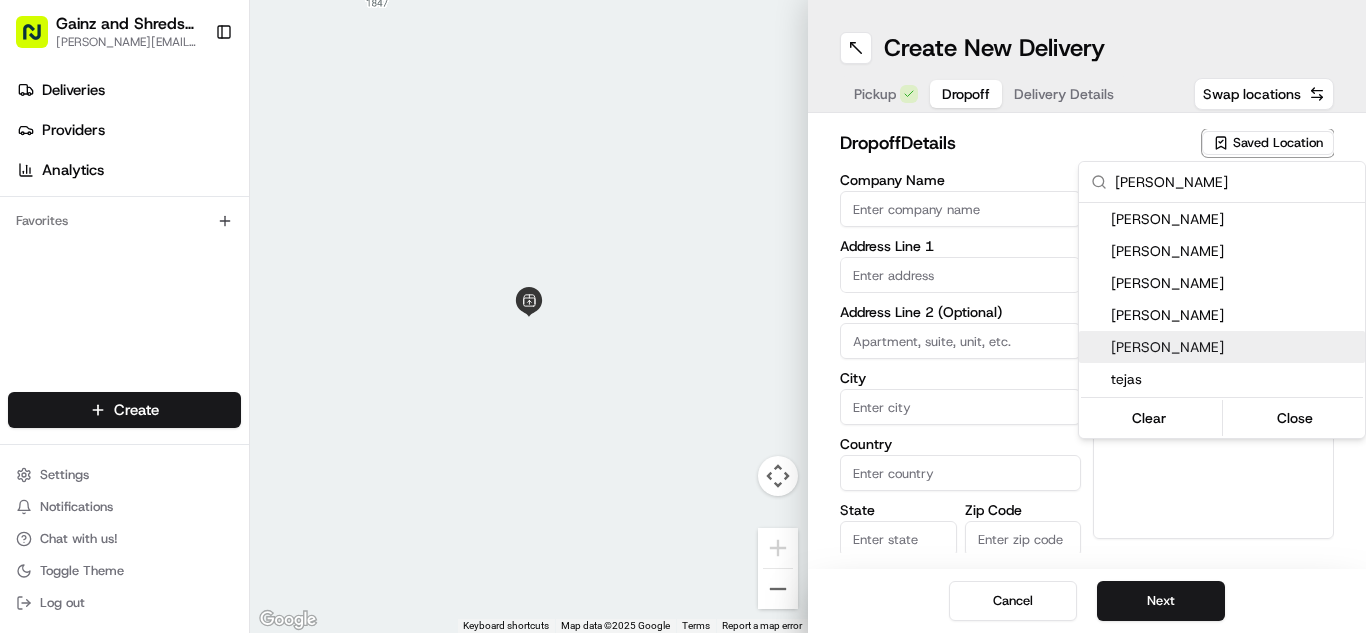 type on "[PERSON_NAME]" 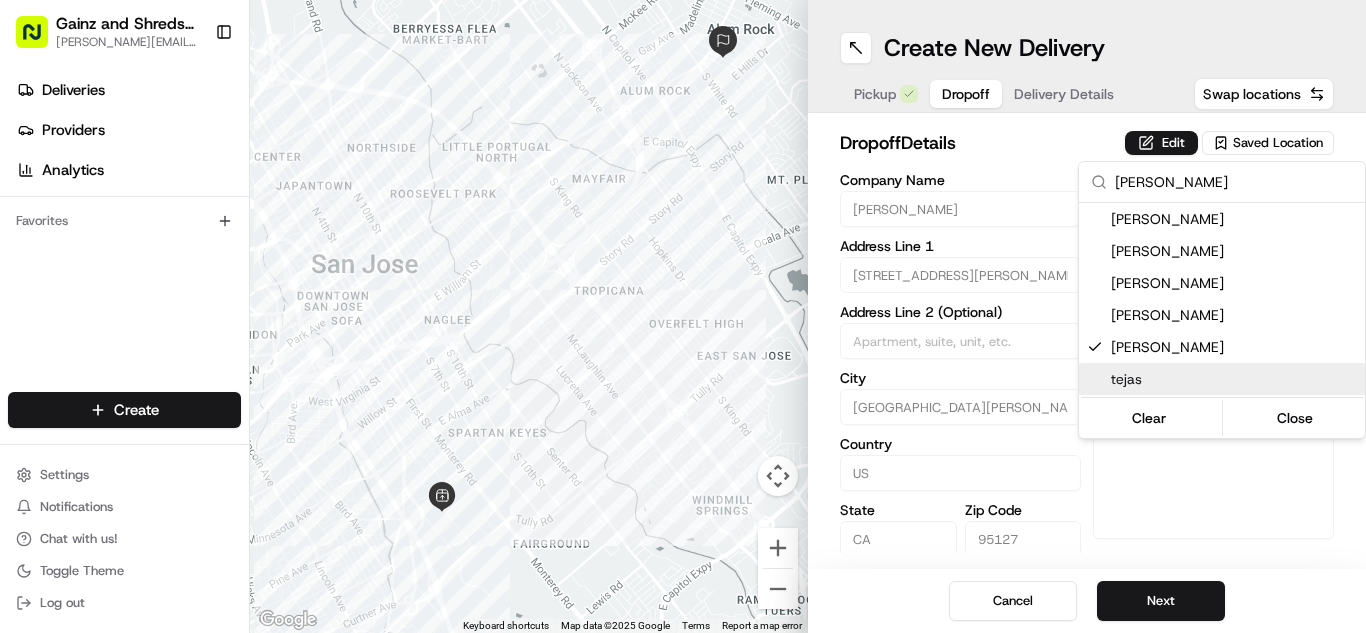 click on "Gainz and Shreds Meal Prep [PERSON_NAME][EMAIL_ADDRESS][DOMAIN_NAME] Toggle Sidebar Deliveries Providers Analytics Favorites Main Menu Members & Organization Organization Users Roles Preferences Customization Tracking Orchestration Automations Dispatch Strategy Locations Pickup Locations Dropoff Locations Billing Billing Refund Requests Integrations Notification Triggers Webhooks API Keys Apps Request Logs Create Settings Notifications Chat with us! Toggle Theme Log out ← Move left → Move right ↑ Move up ↓ Move down + Zoom in - Zoom out Home Jump left by 75% End Jump right by 75% Page Up Jump up by 75% Page Down Jump down by 75% Keyboard shortcuts Map Data Map data ©2025 Google Map data ©2025 Google 1 km  Click to toggle between metric and imperial units Terms Report a map error Create New Delivery Pickup Dropoff Delivery Details Swap locations dropoff  Details  Edit Saved Location Company Name [PERSON_NAME] Address Line 1 104 [PERSON_NAME] Dr Address Line 2 (Optional) City [GEOGRAPHIC_DATA][PERSON_NAME] [US_STATE] [GEOGRAPHIC_DATA]" at bounding box center (683, 316) 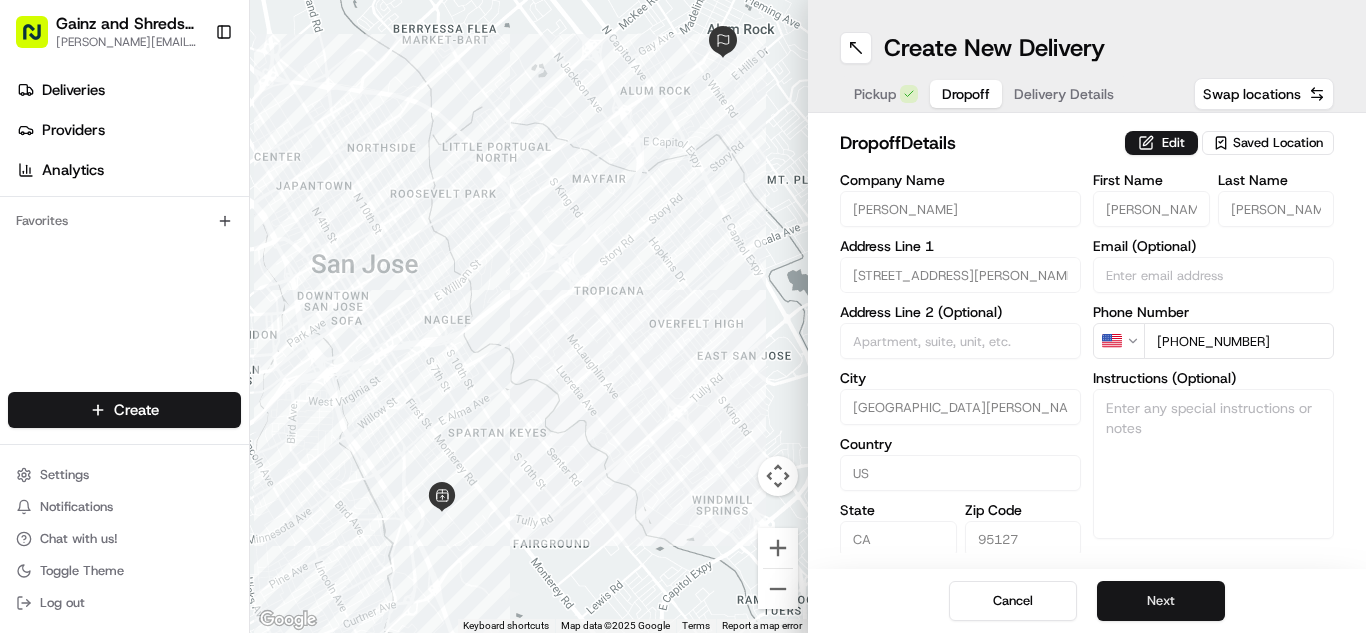 click on "Next" at bounding box center [1161, 601] 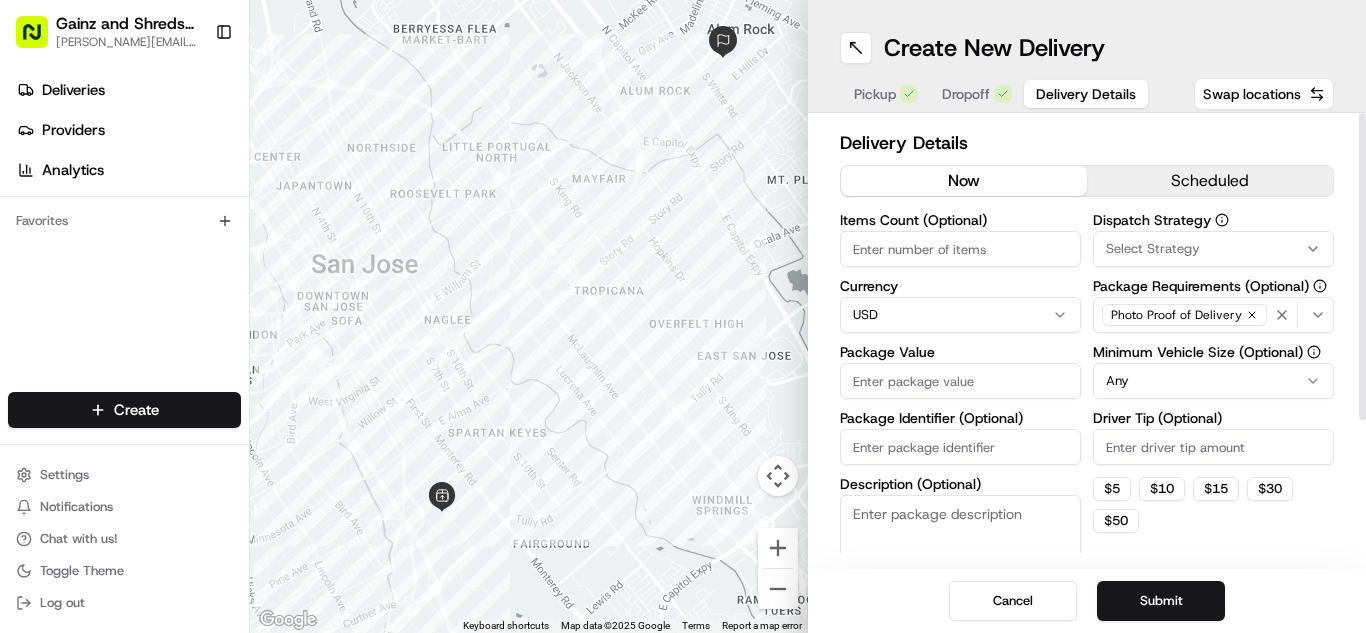 click on "Package Value" at bounding box center [960, 381] 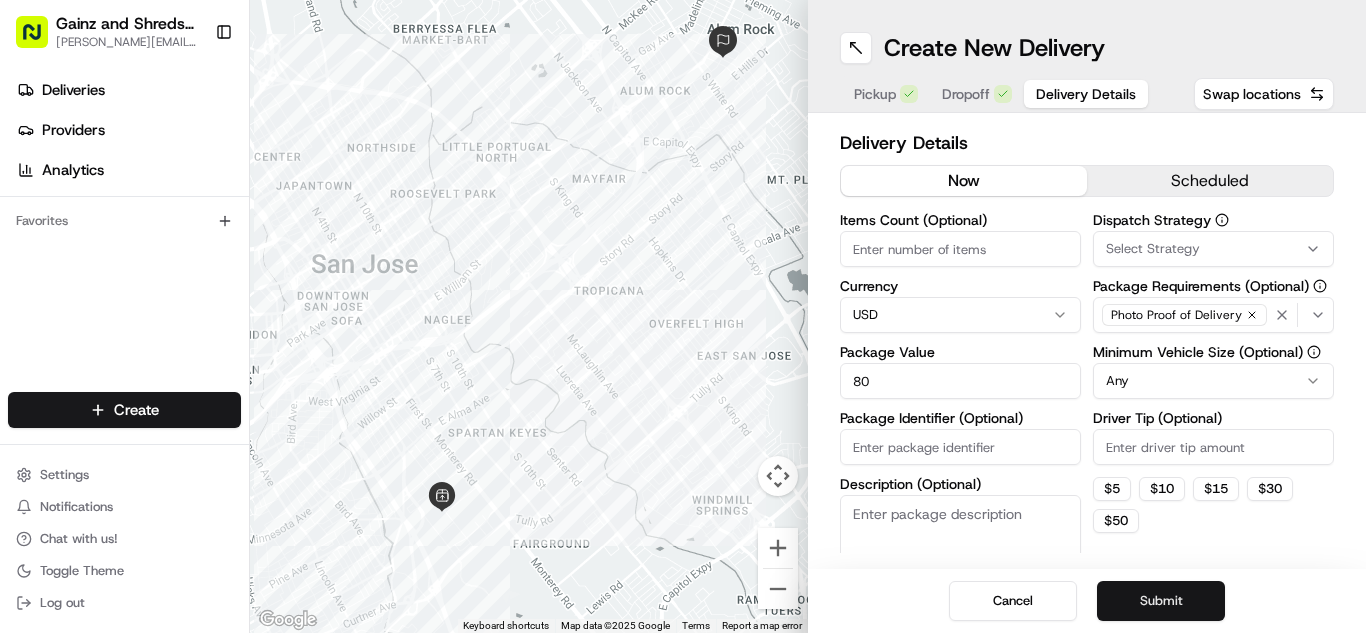 type on "80" 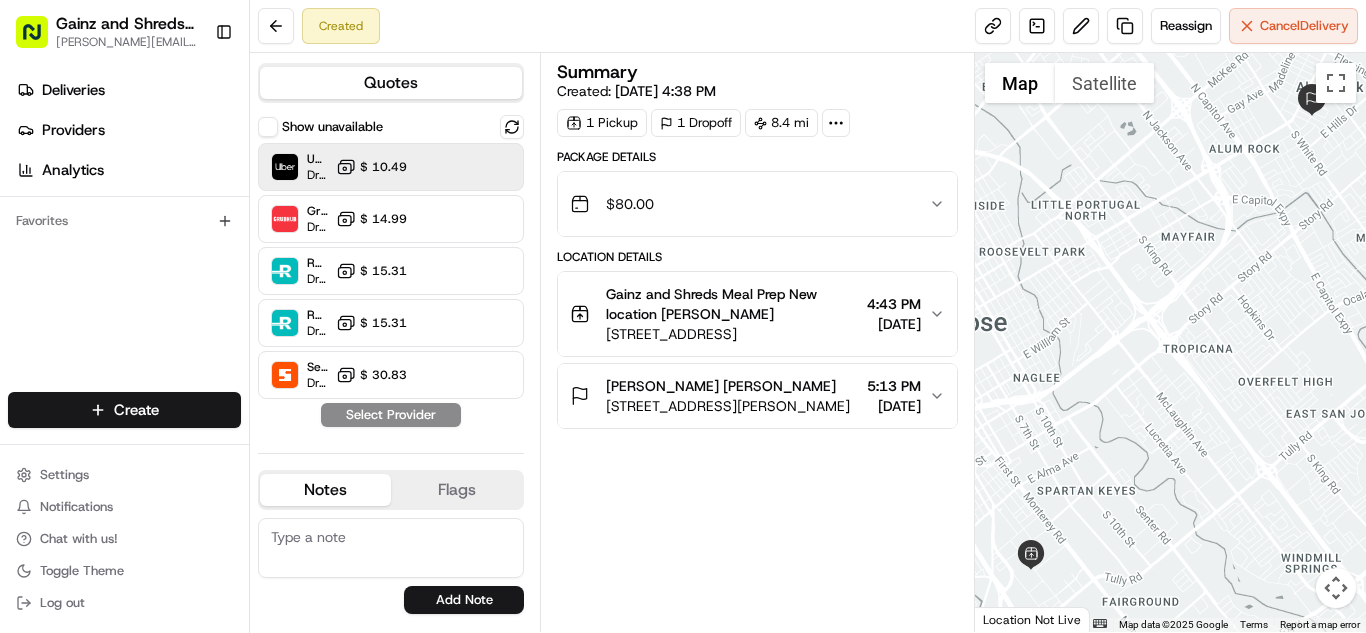 click on "$   10.49" at bounding box center (383, 167) 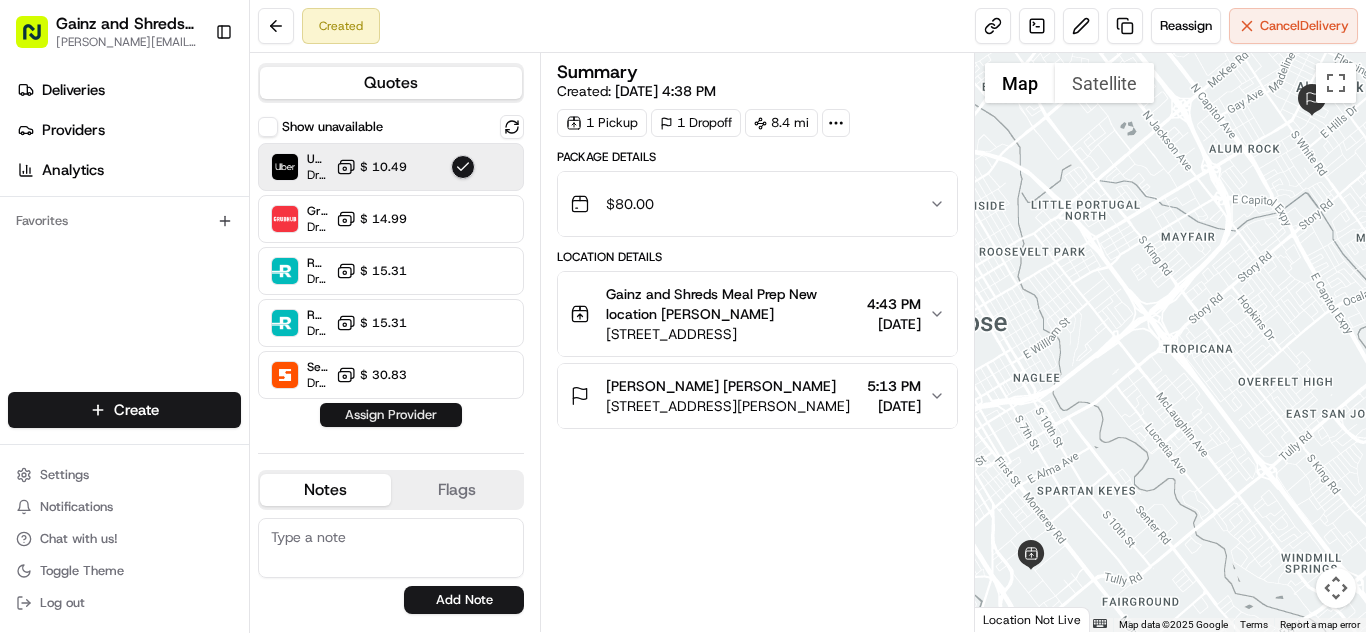 click on "Assign Provider" at bounding box center (391, 415) 